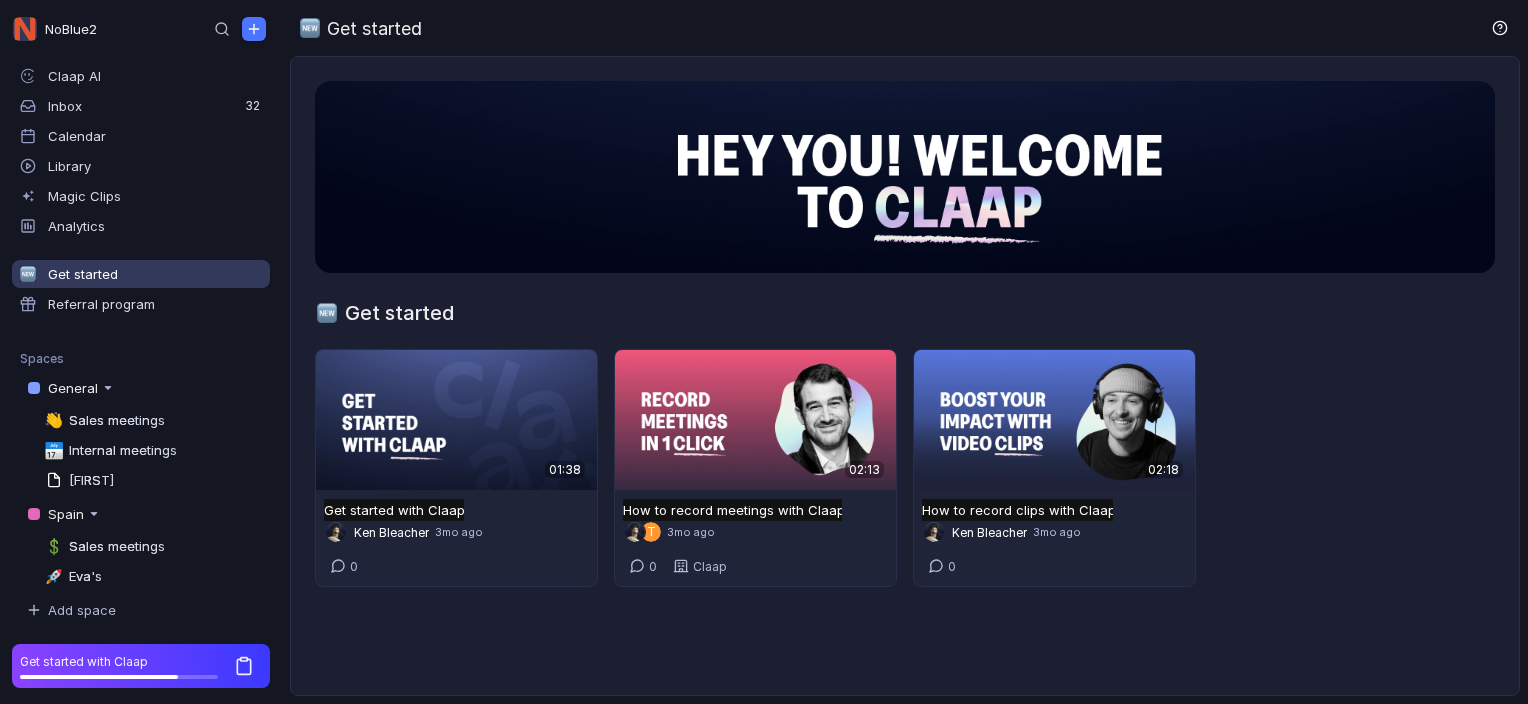 scroll, scrollTop: 0, scrollLeft: 0, axis: both 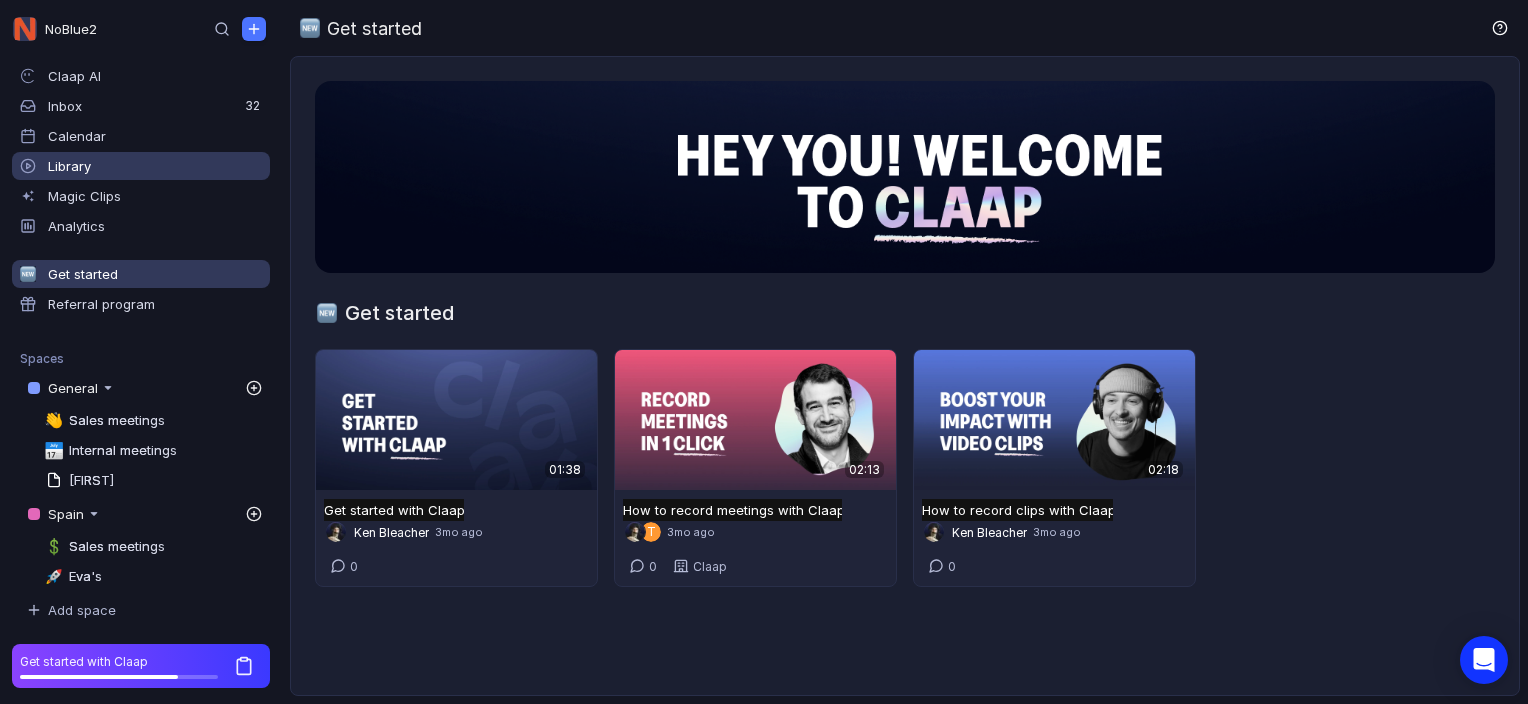 click on "Library" at bounding box center [69, 166] 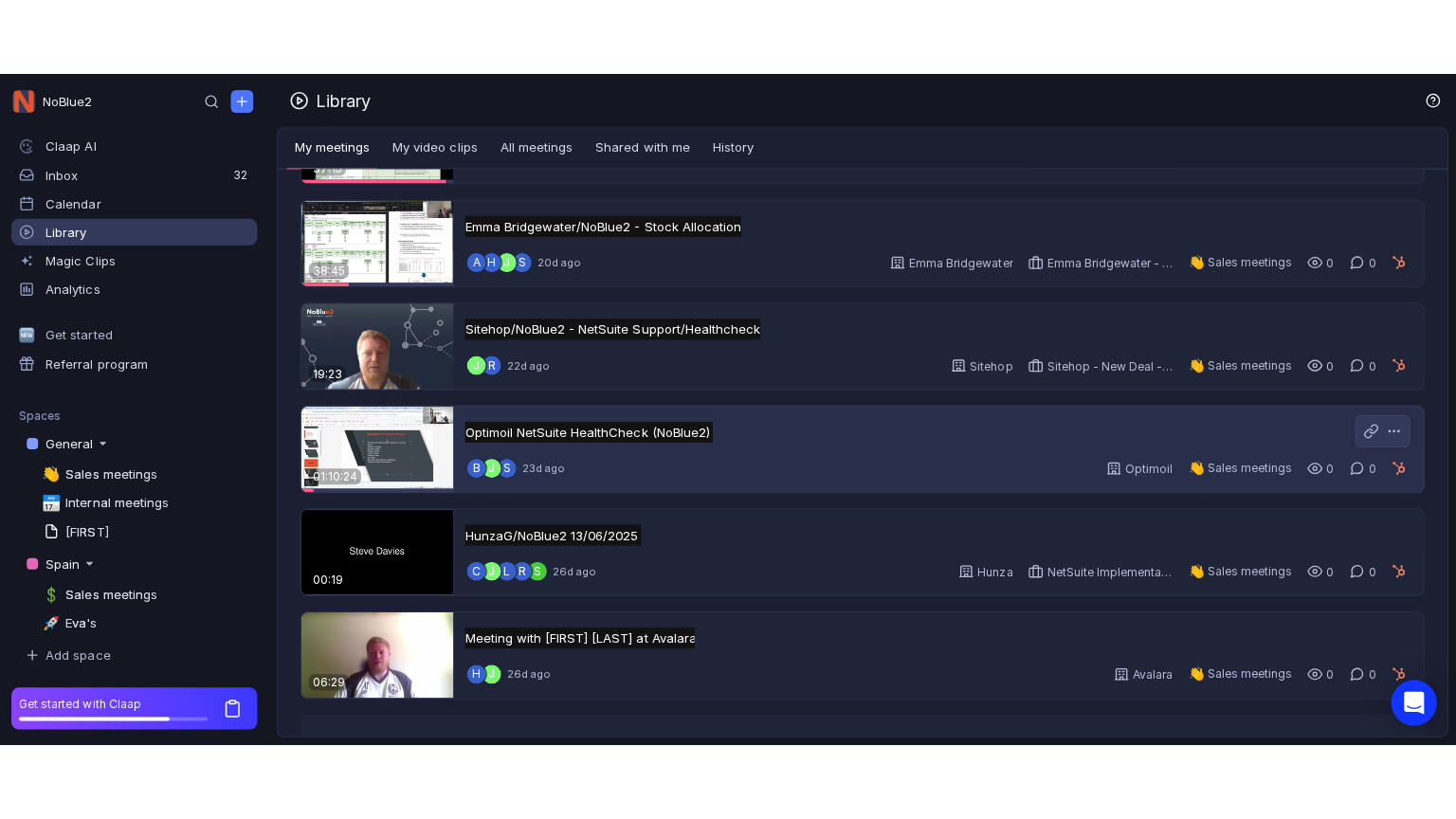 scroll, scrollTop: 1238, scrollLeft: 0, axis: vertical 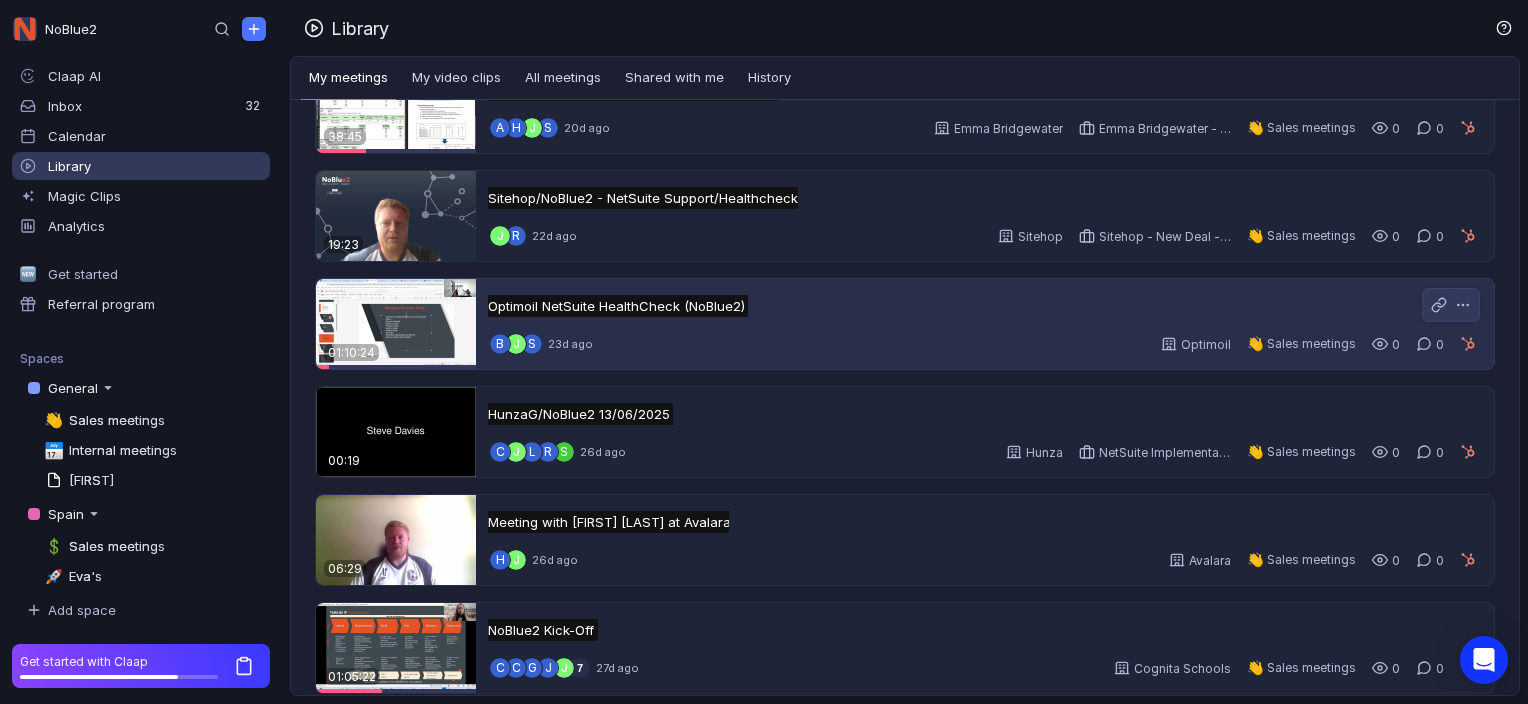 click on "Optimoil NetSuite HealthCheck (NoBlue2) Optimoil NetSuite HealthCheck (NoBlue2) Untitled B J S 23d ago Optimoil 👋 Sales meetings 0 0" at bounding box center (985, 324) 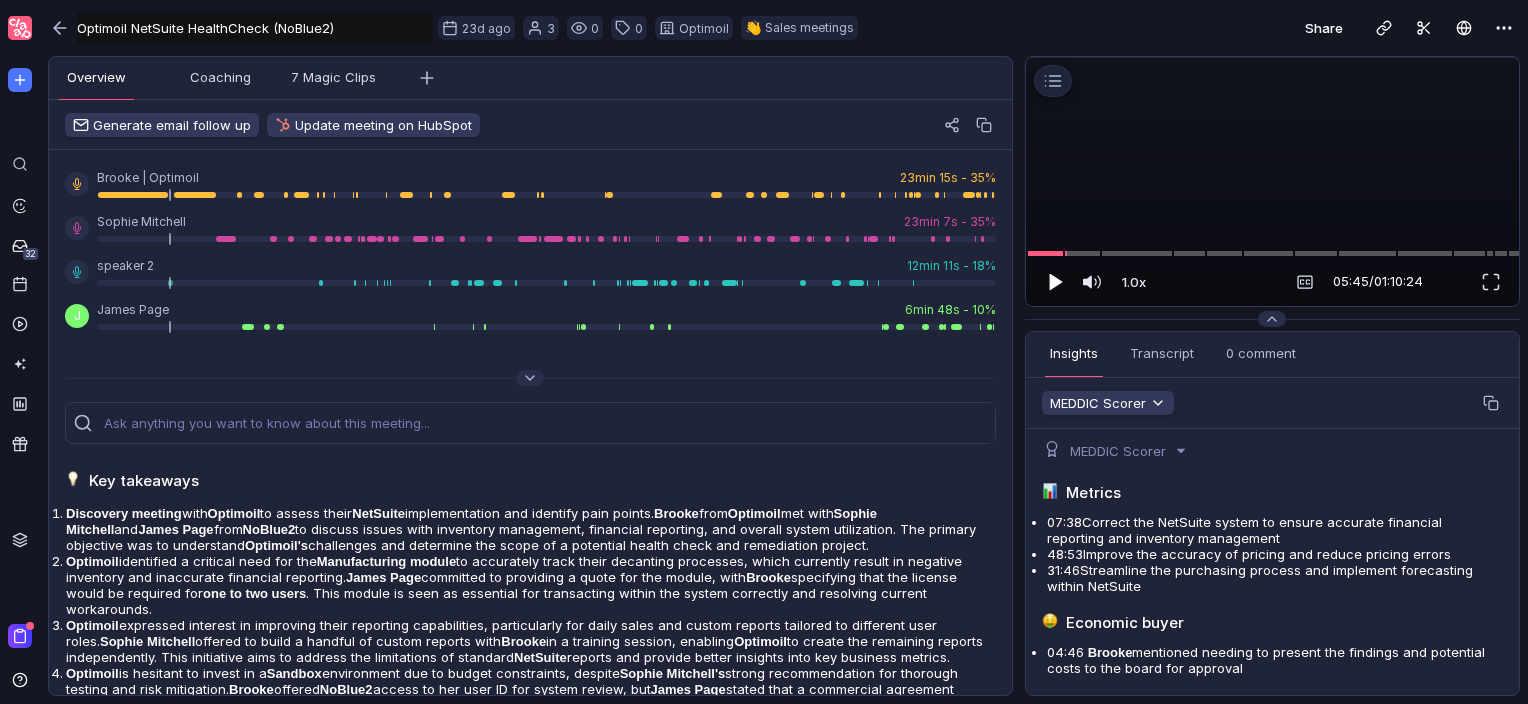 click at bounding box center (1056, 281) 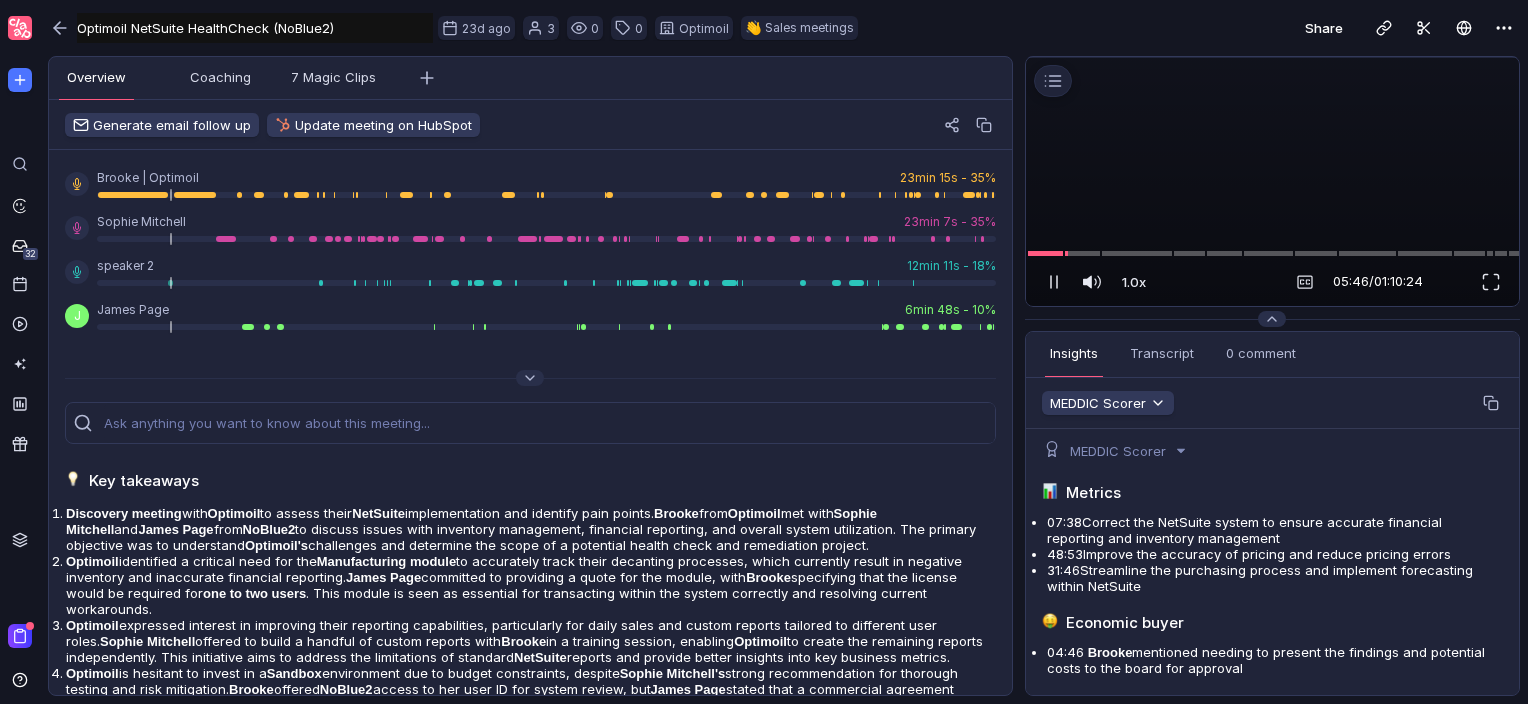 drag, startPoint x: 1490, startPoint y: 283, endPoint x: 509, endPoint y: 602, distance: 1031.5629 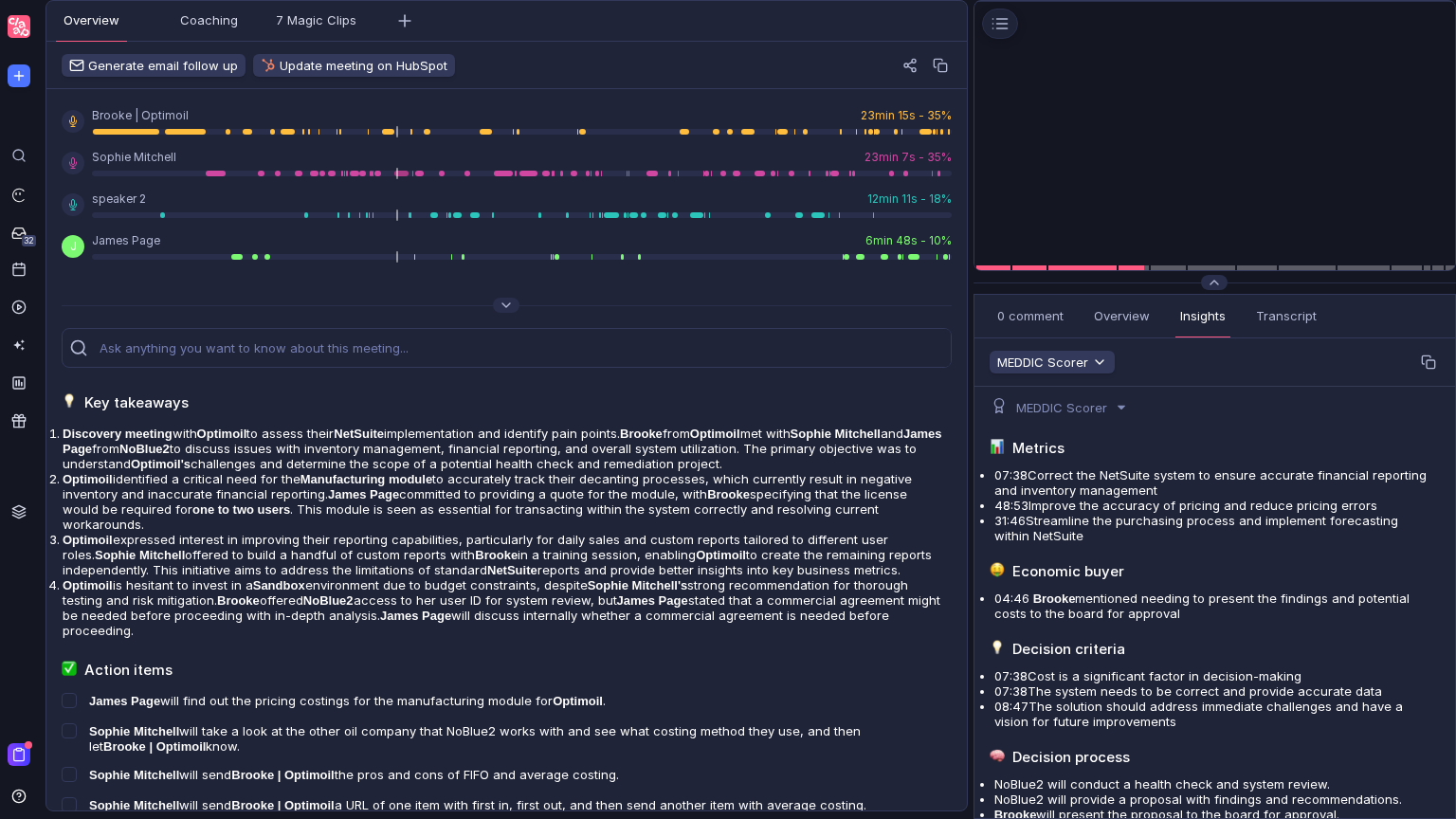 scroll, scrollTop: 0, scrollLeft: 0, axis: both 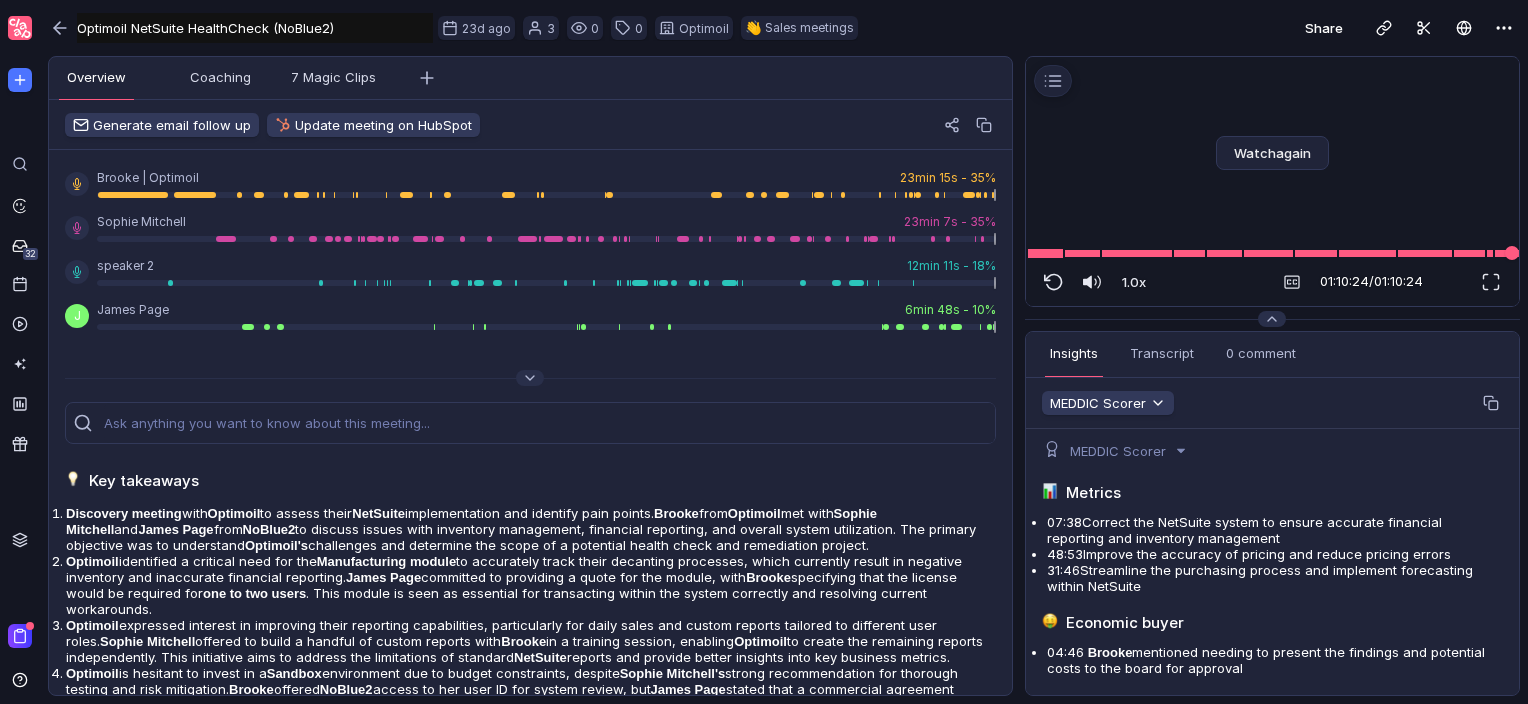 click at bounding box center (1272, 253) 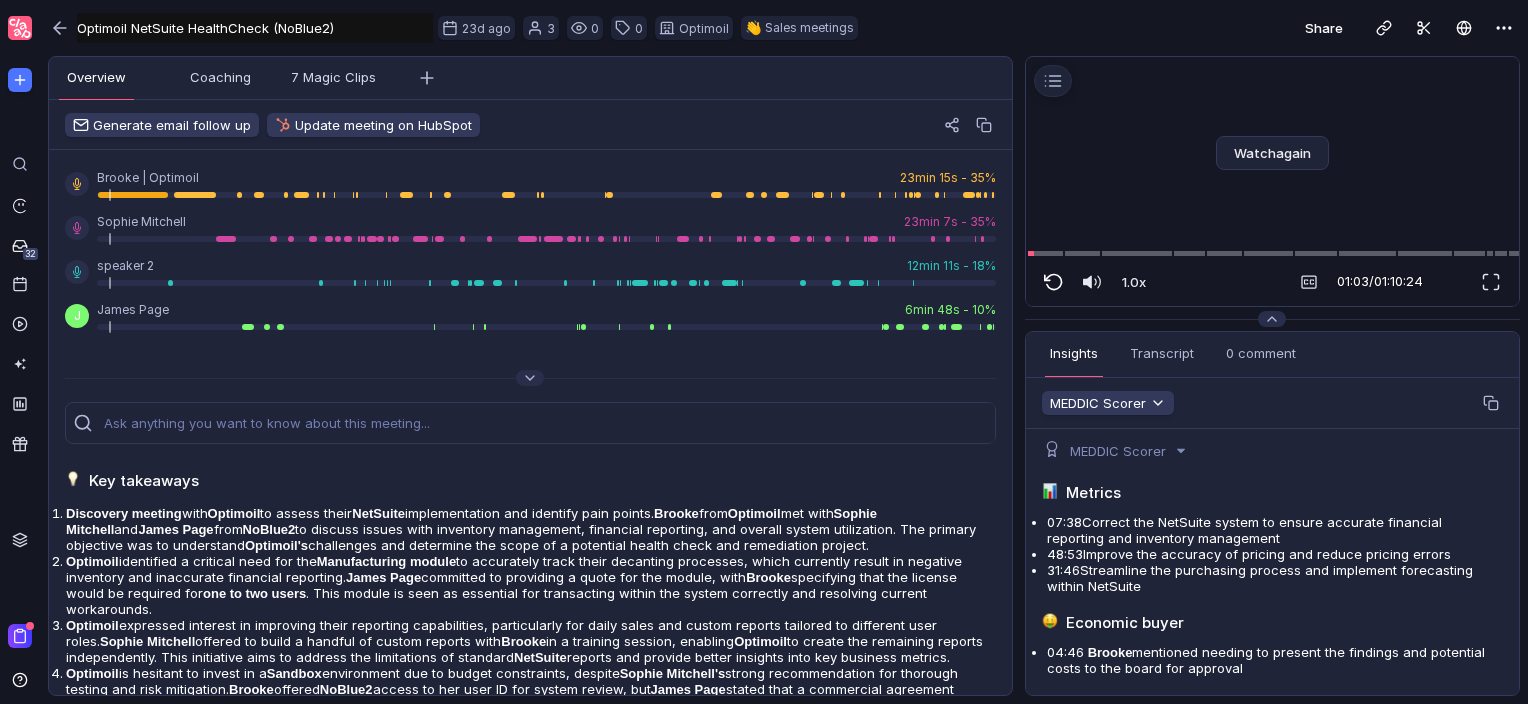 click at bounding box center [1053, 281] 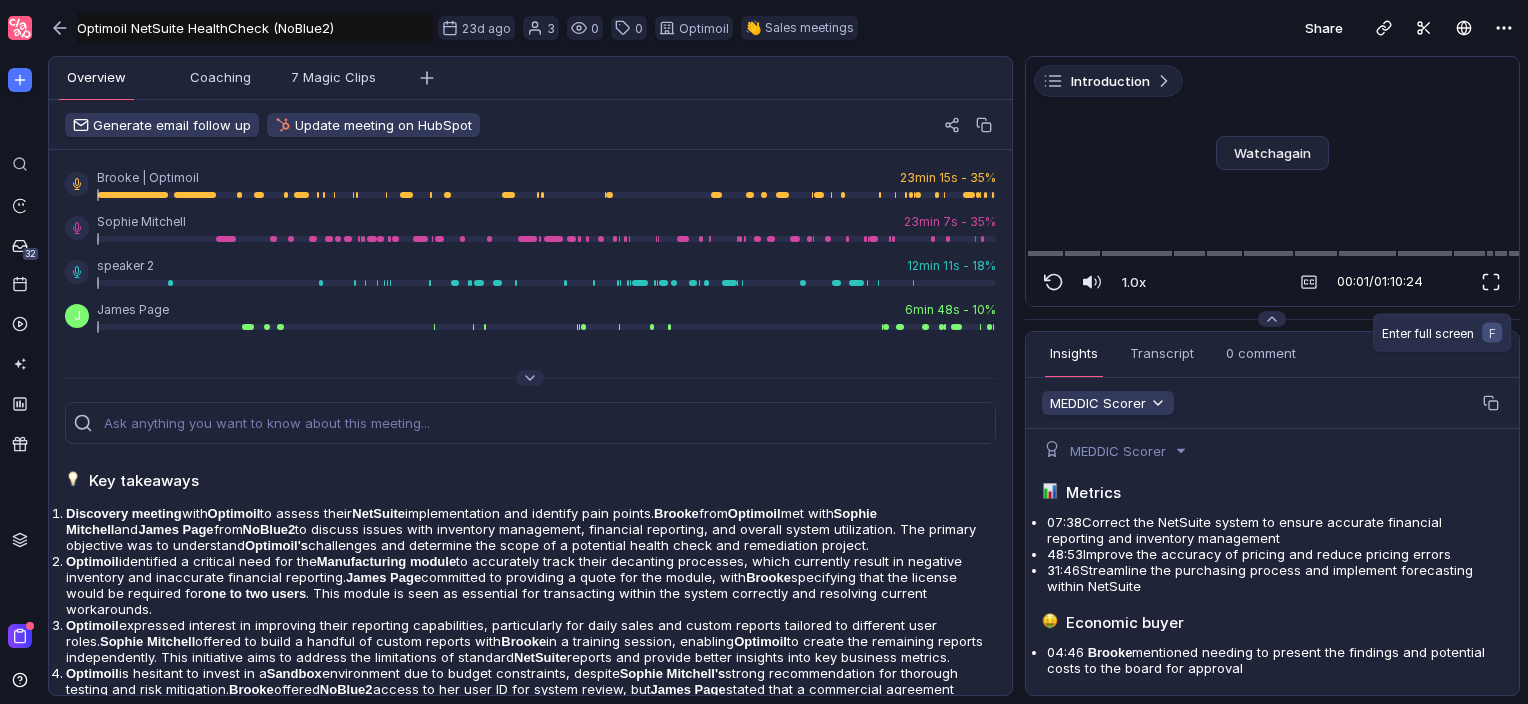 click at bounding box center [1491, 282] 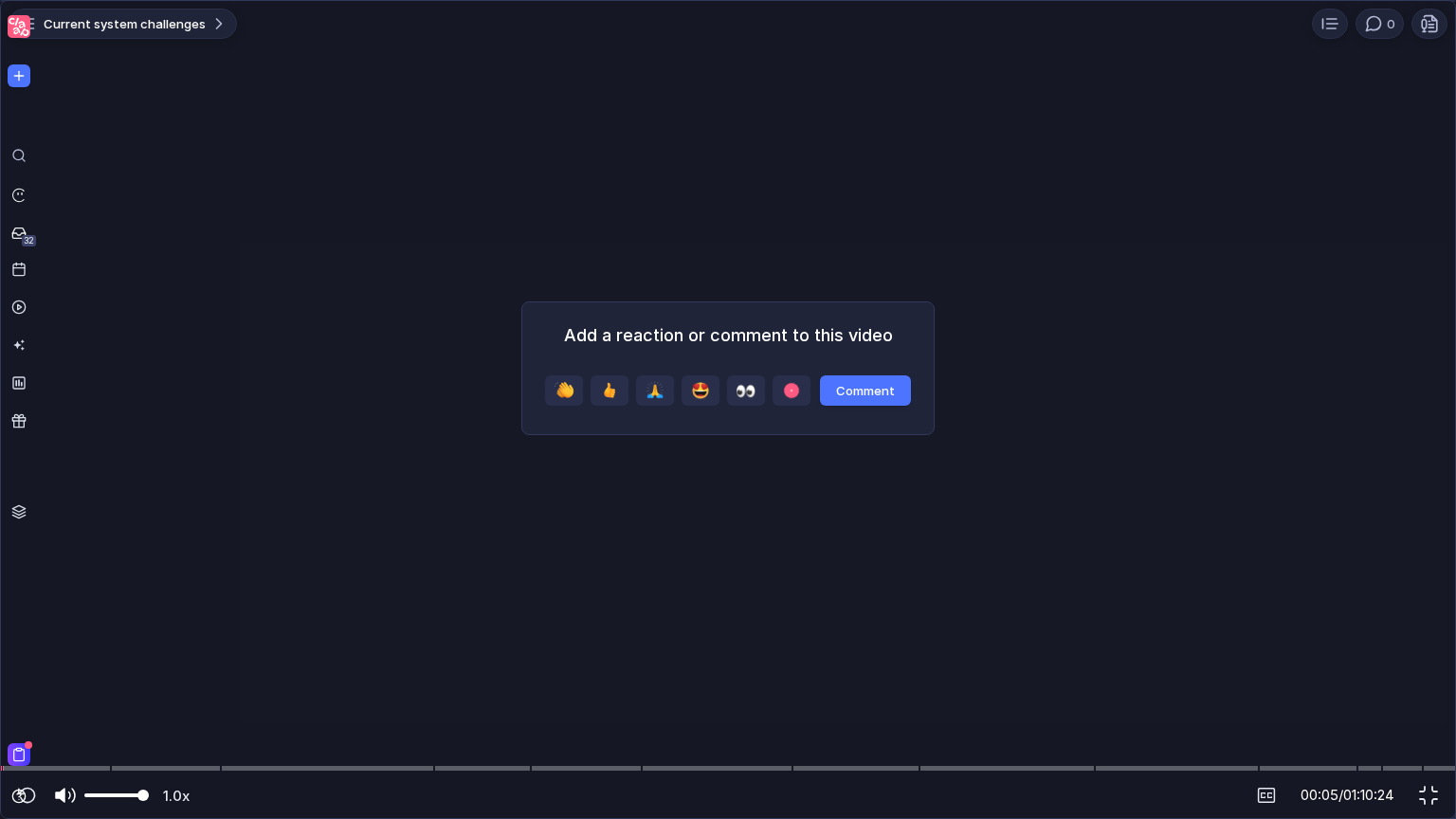 click at bounding box center [116, 795] 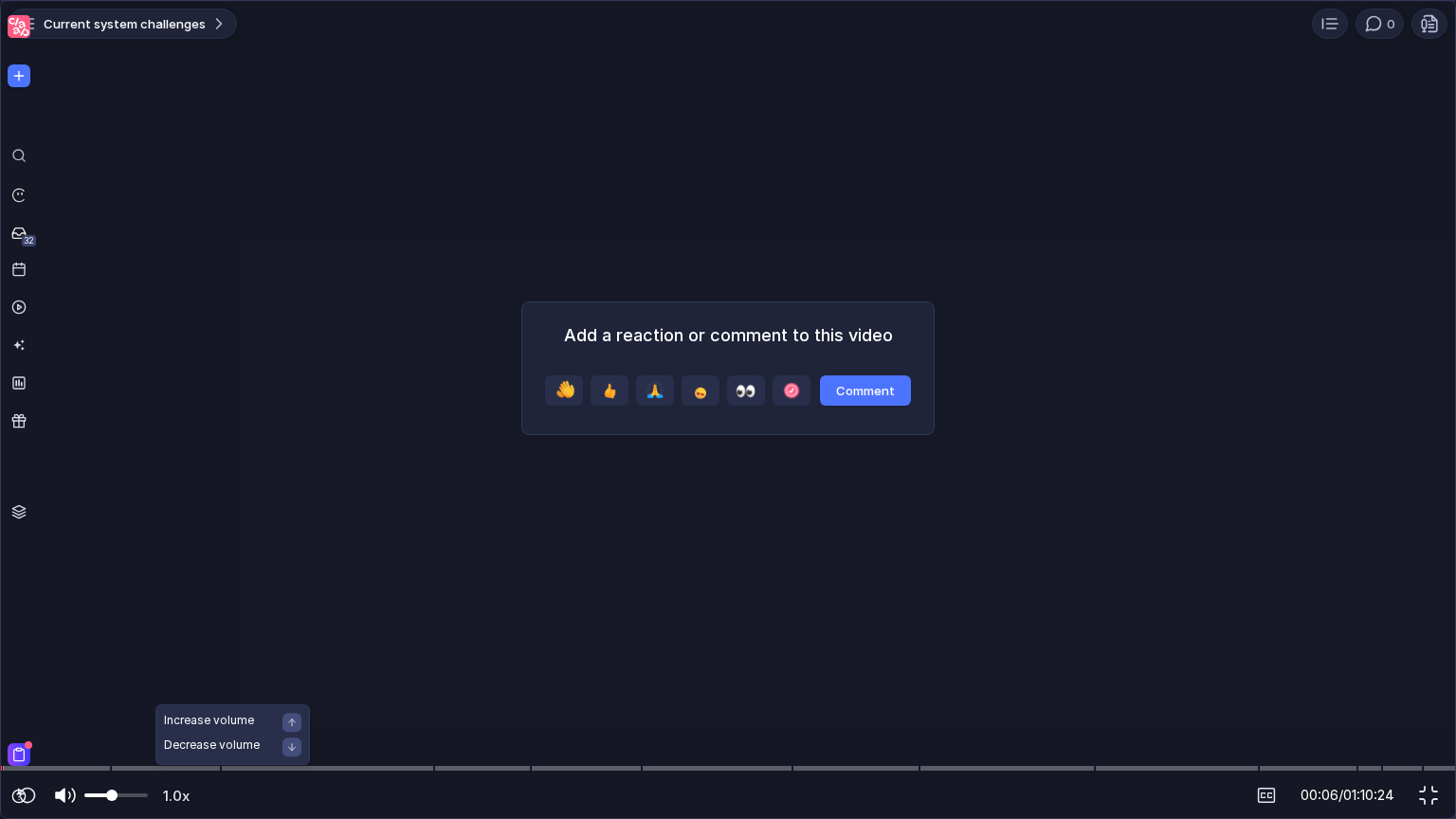 click at bounding box center (112, 795) 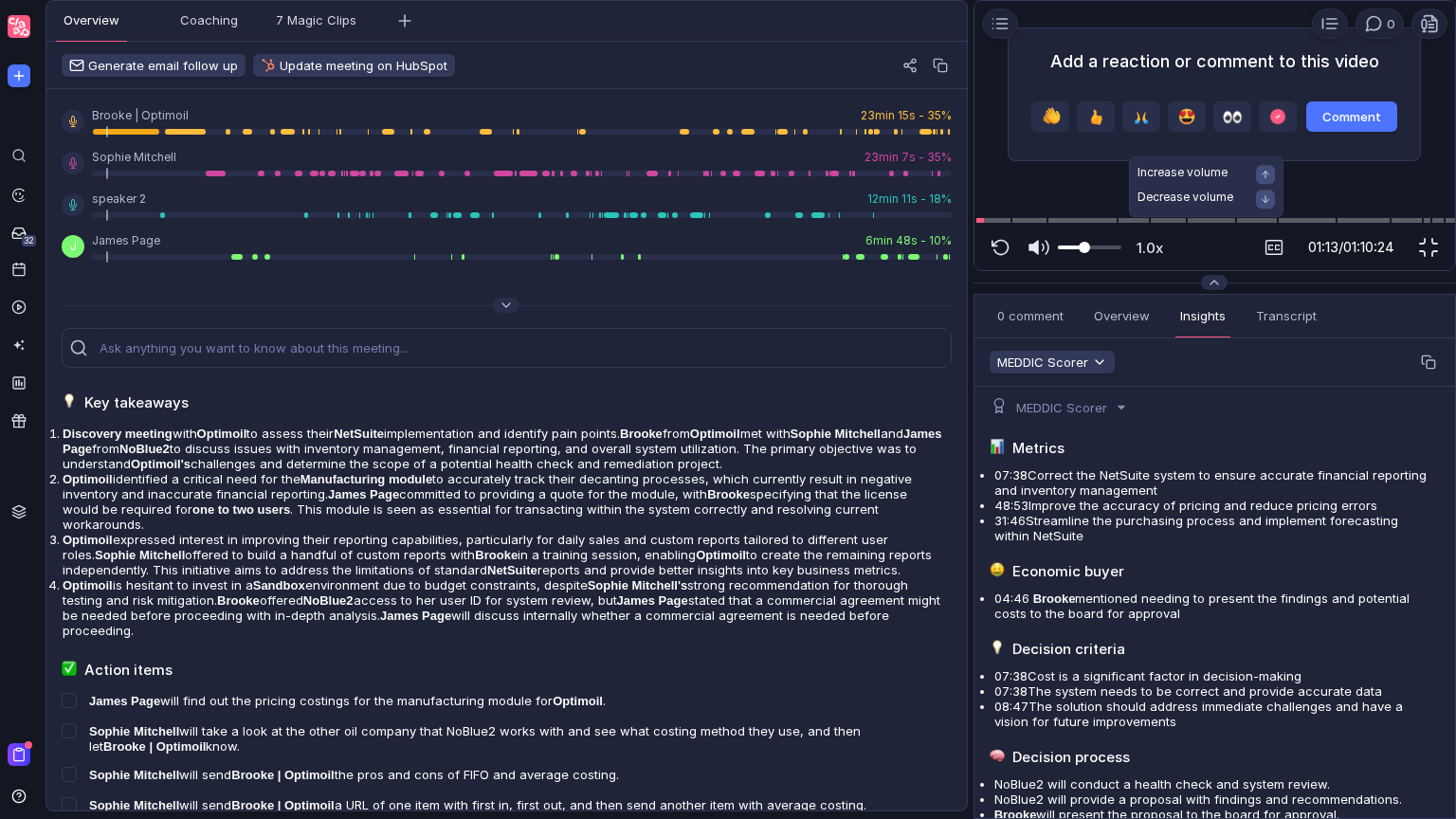 scroll, scrollTop: 0, scrollLeft: 0, axis: both 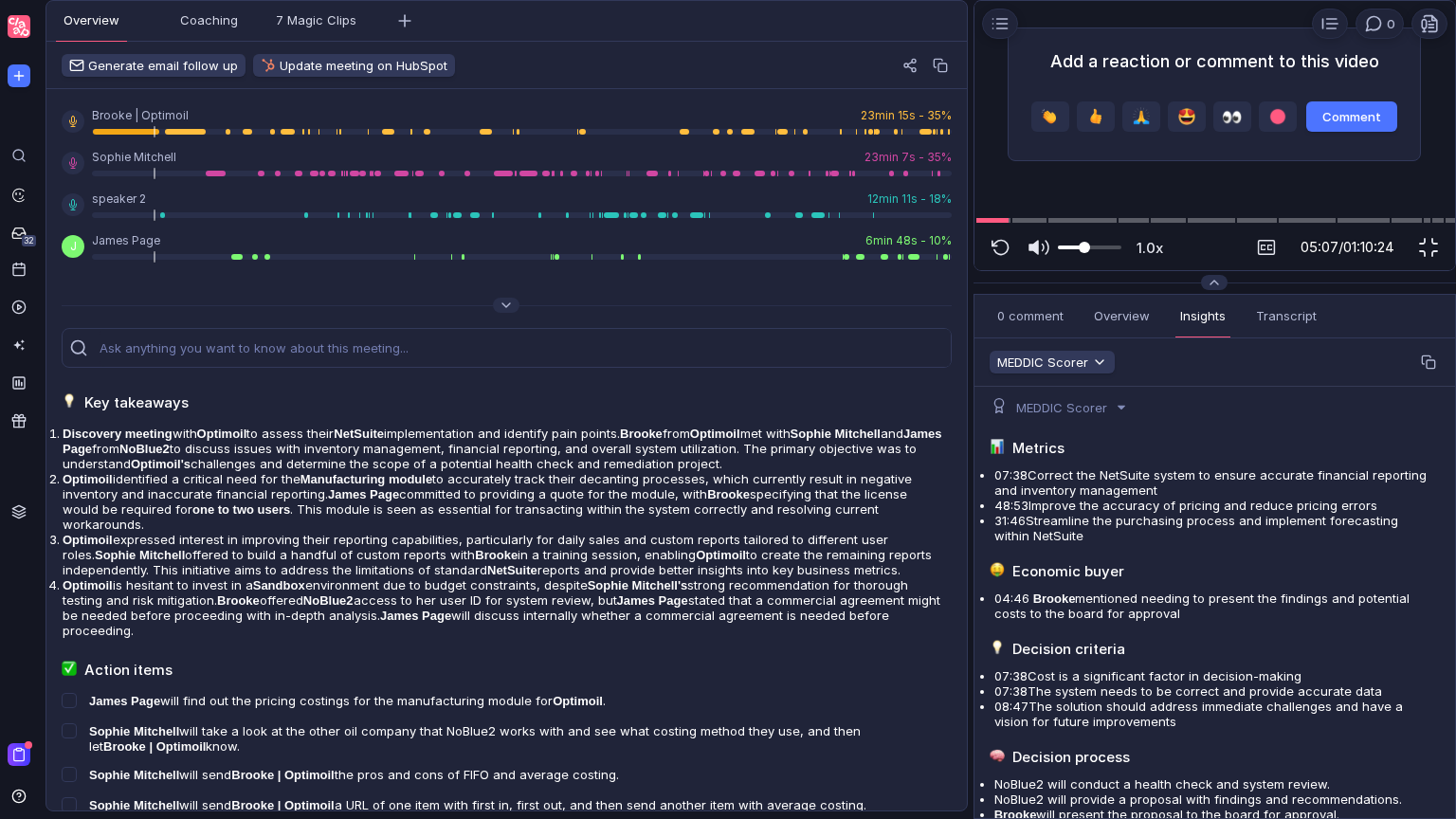 click on "Add a reaction or comment to this video Comment" at bounding box center (1214, 94) 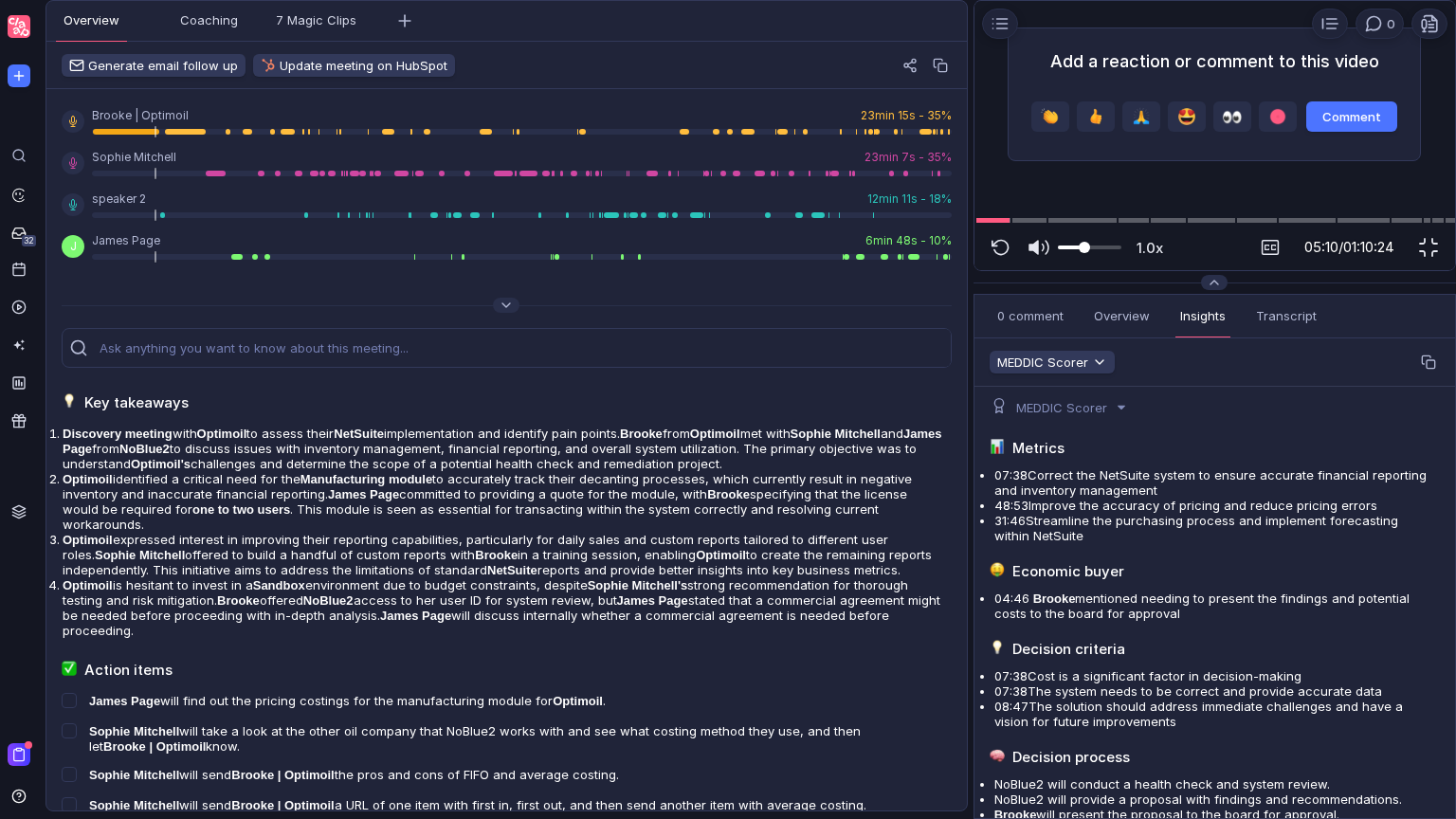 click on "Add a reaction or comment to this video Comment Current system challenges 0 Loading... 1.0x 1.0x 05:10  /  01:10:24" at bounding box center [1214, 136] 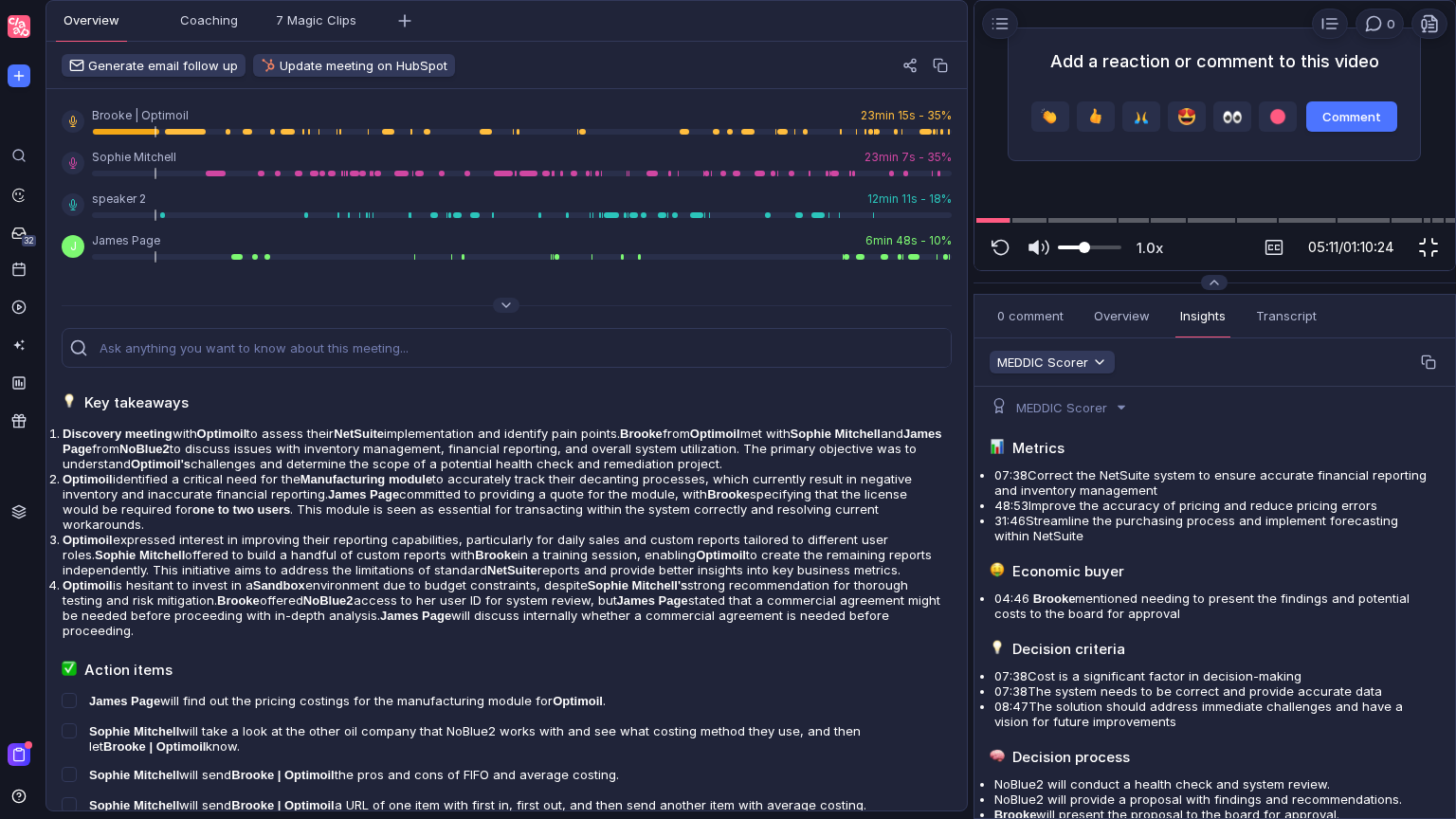 click at bounding box center (1429, 247) 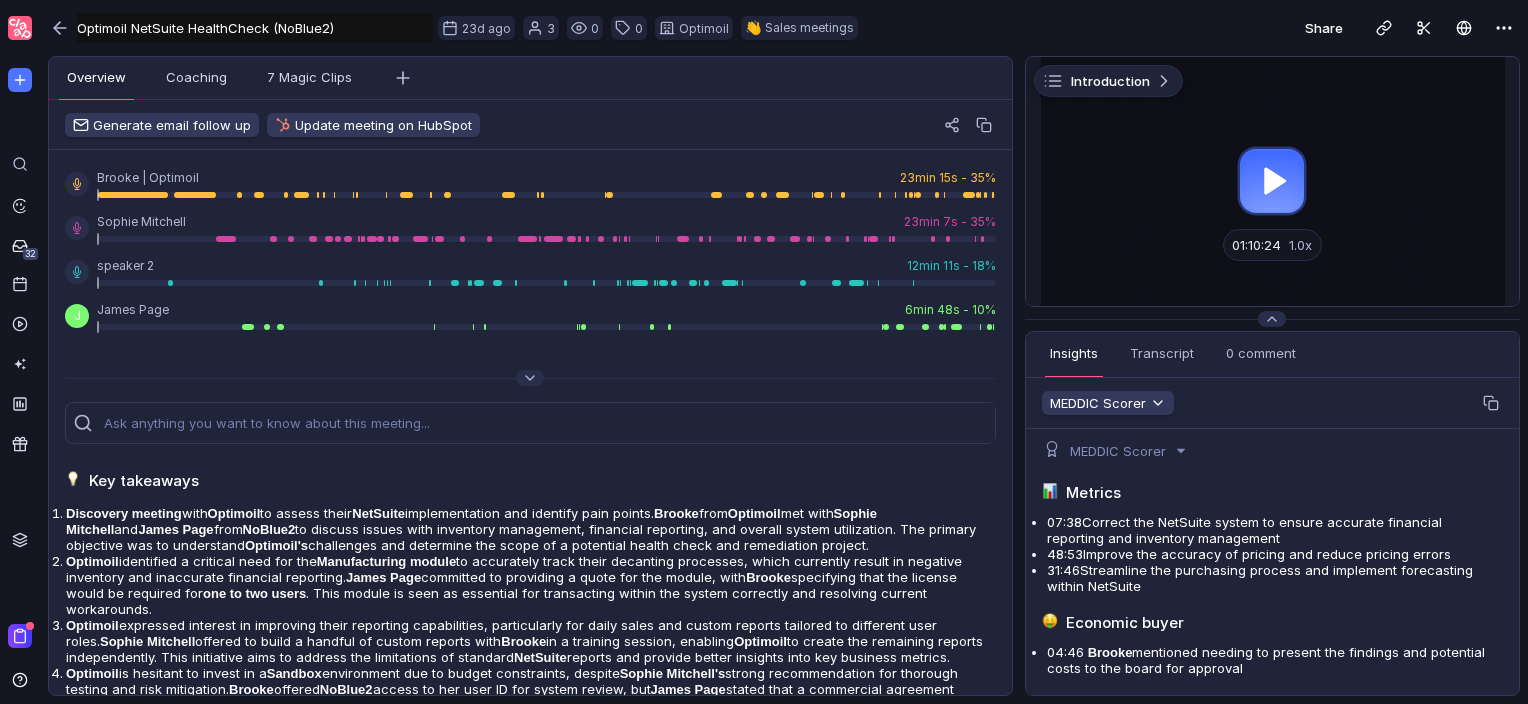 scroll, scrollTop: 0, scrollLeft: 0, axis: both 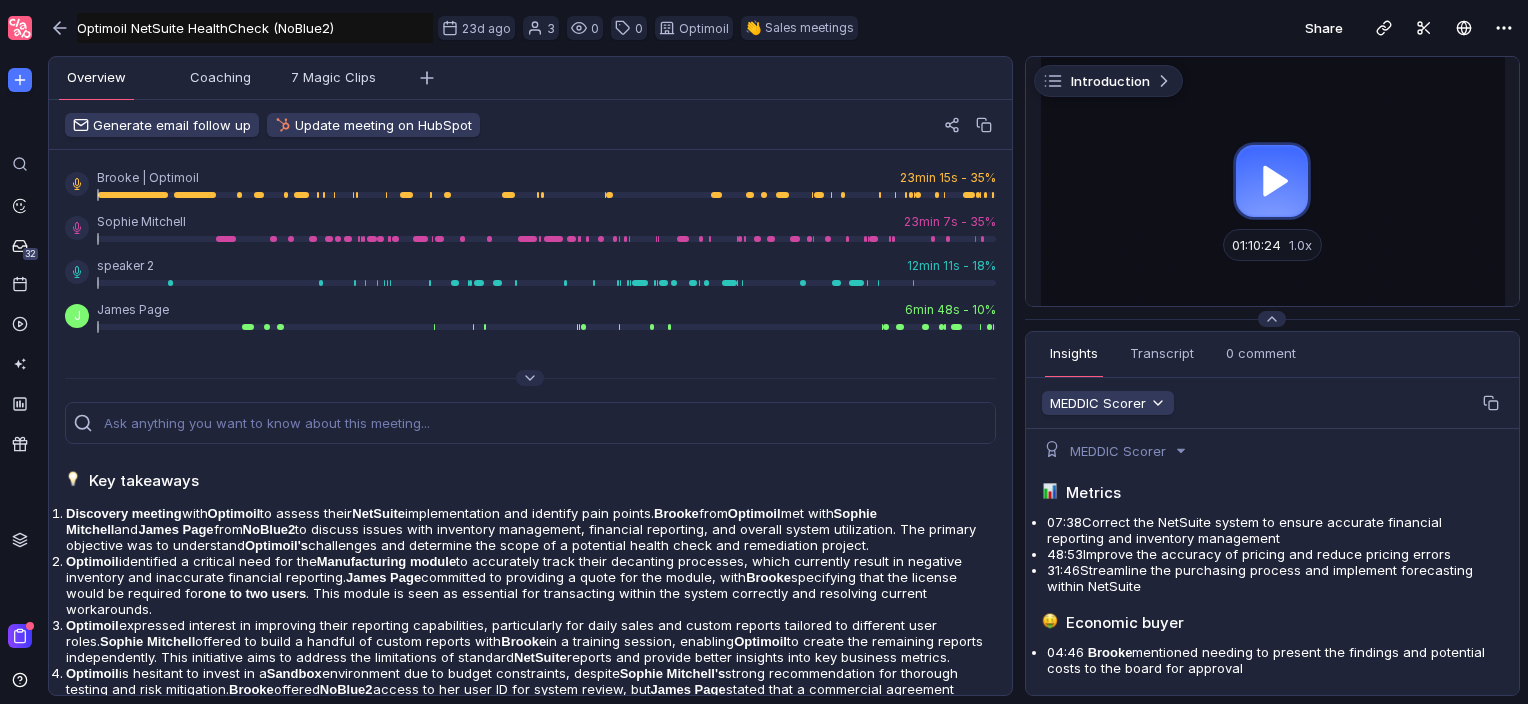 drag, startPoint x: 1276, startPoint y: 156, endPoint x: 1435, endPoint y: 236, distance: 177.99158 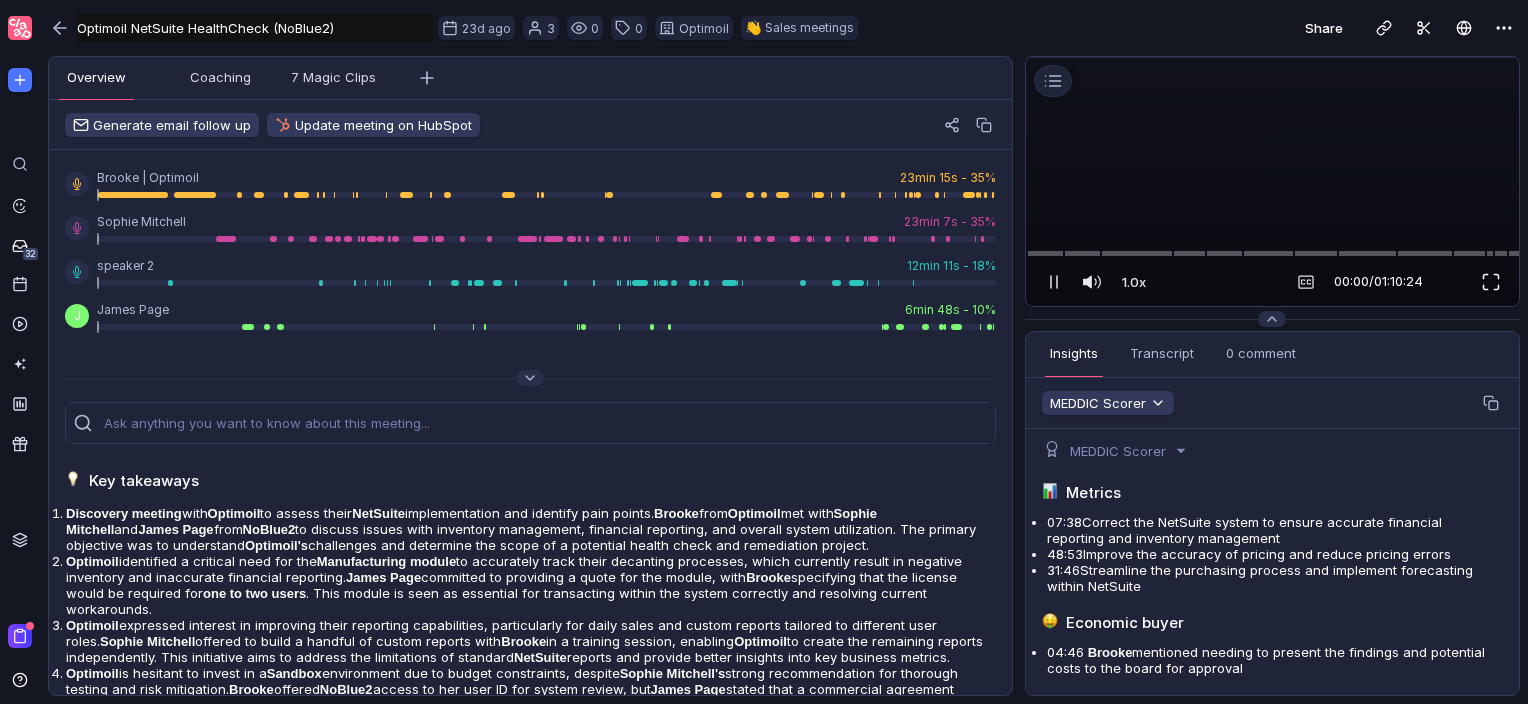 click at bounding box center (1491, 282) 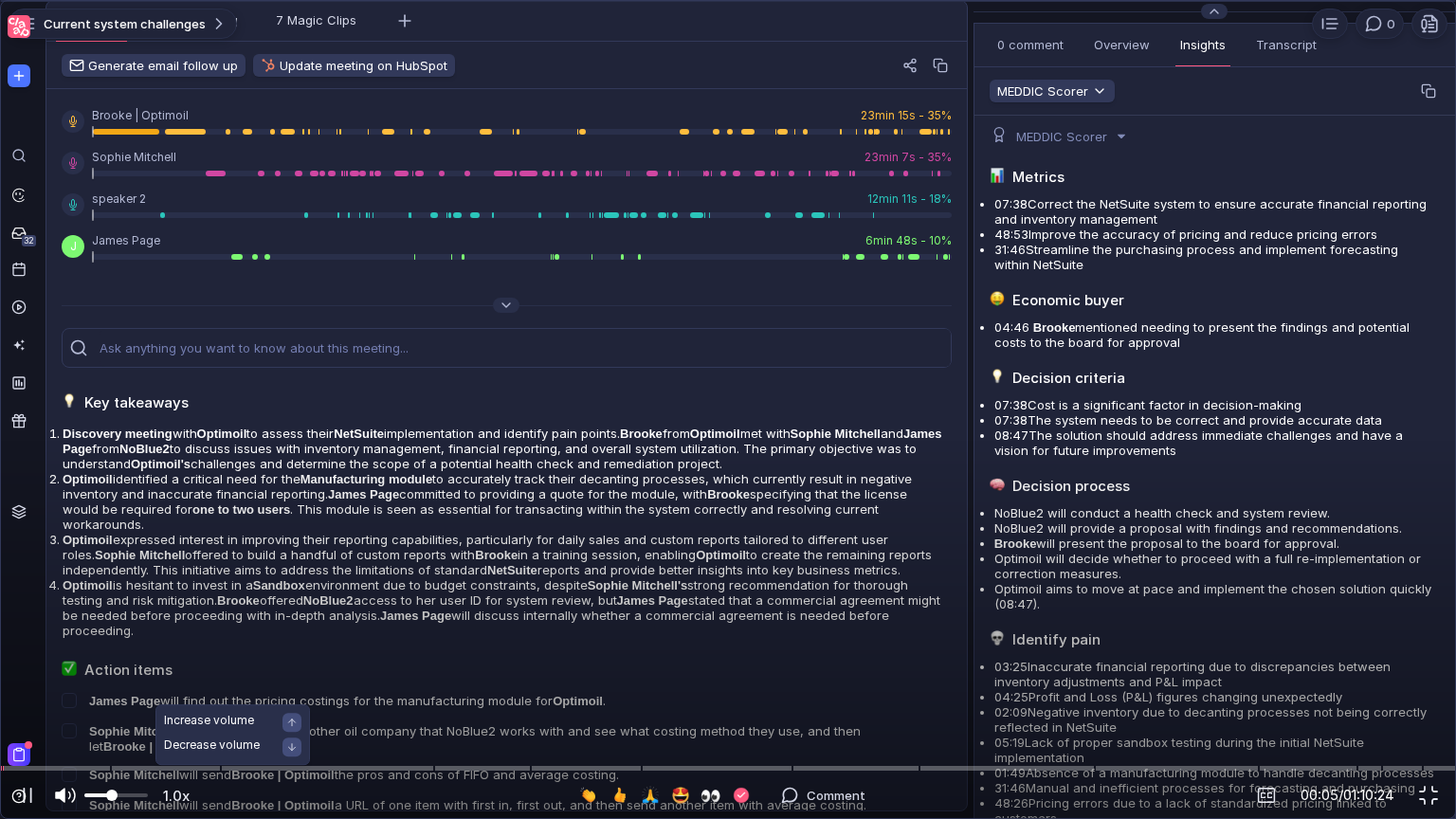 click at bounding box center (116, 795) 